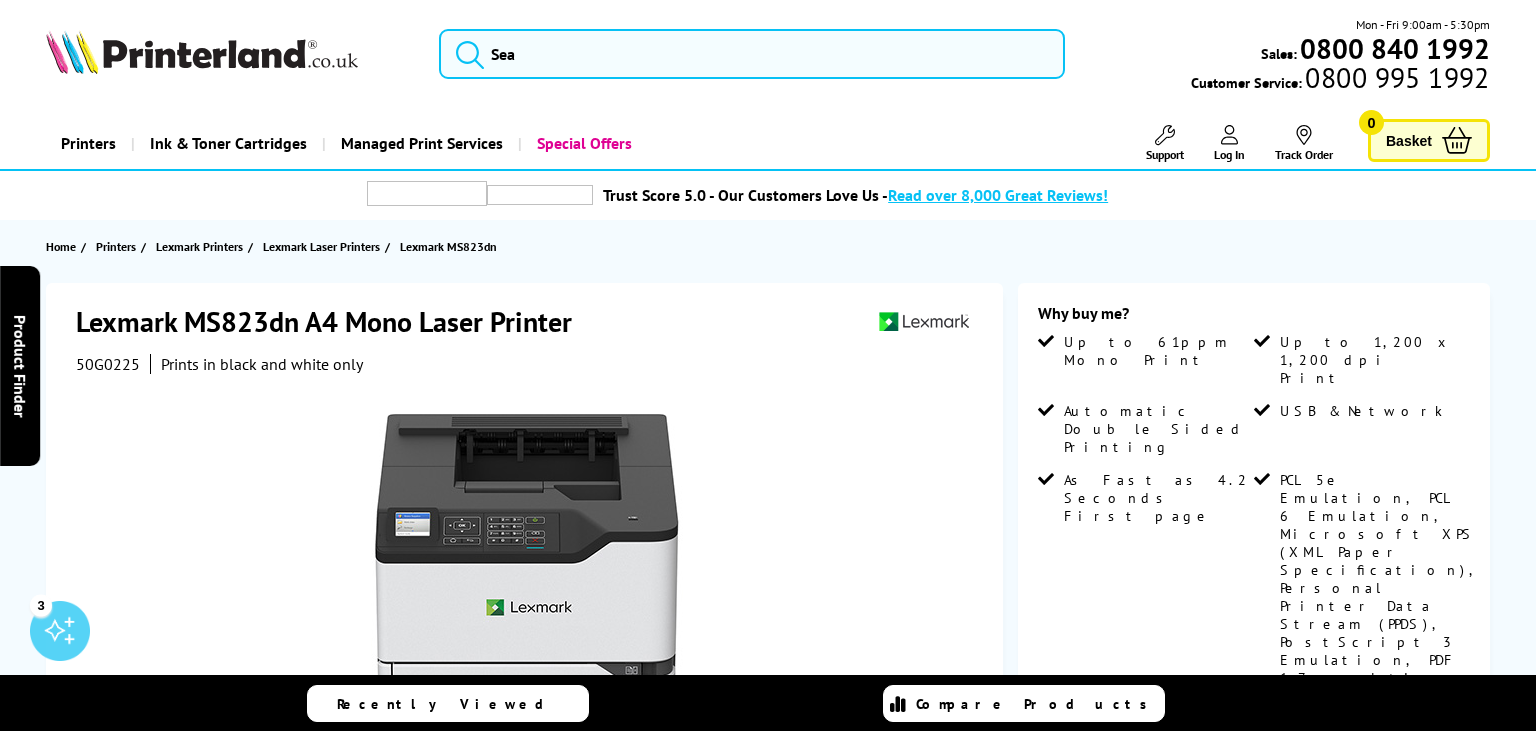 scroll, scrollTop: 0, scrollLeft: 0, axis: both 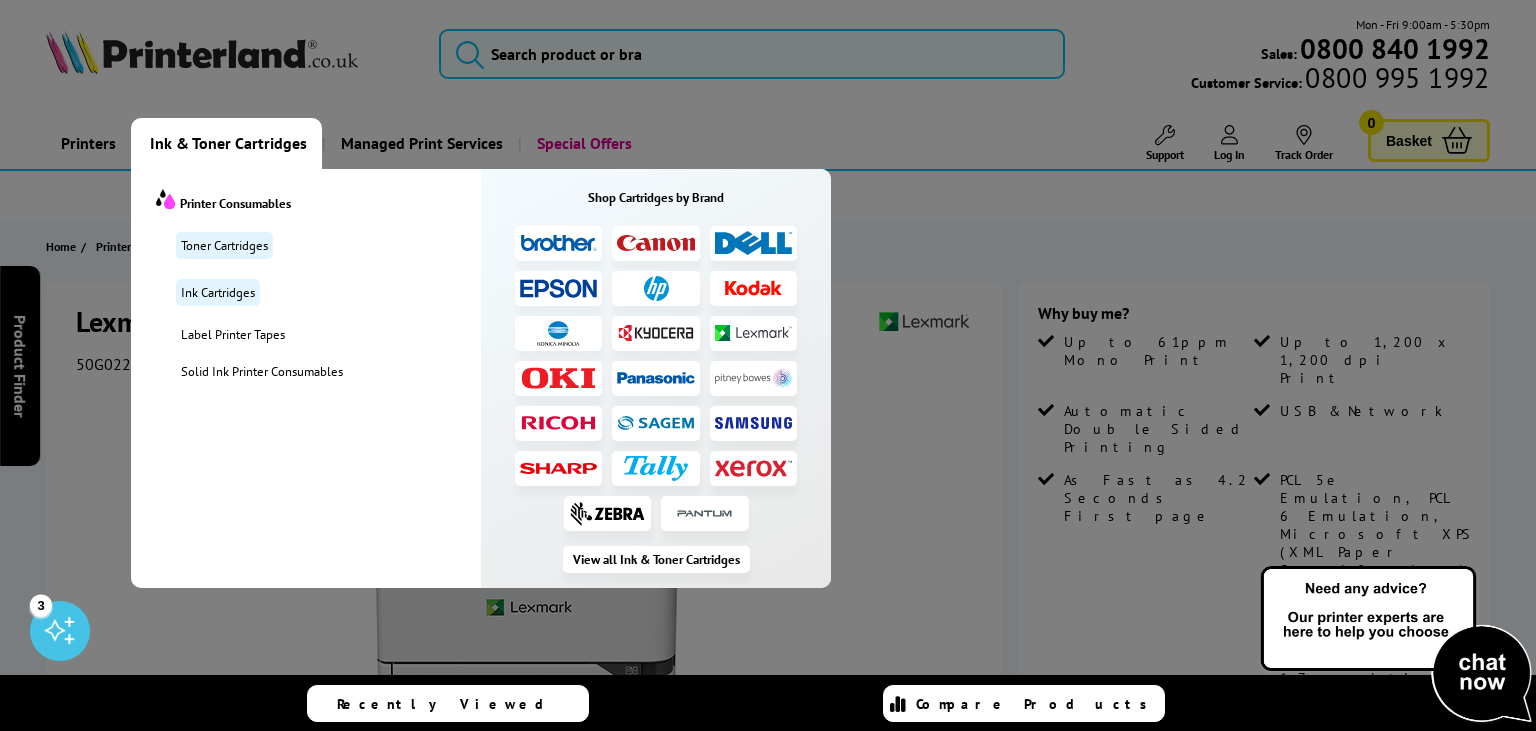 click on "Ink & Toner Cartridges" at bounding box center (228, 143) 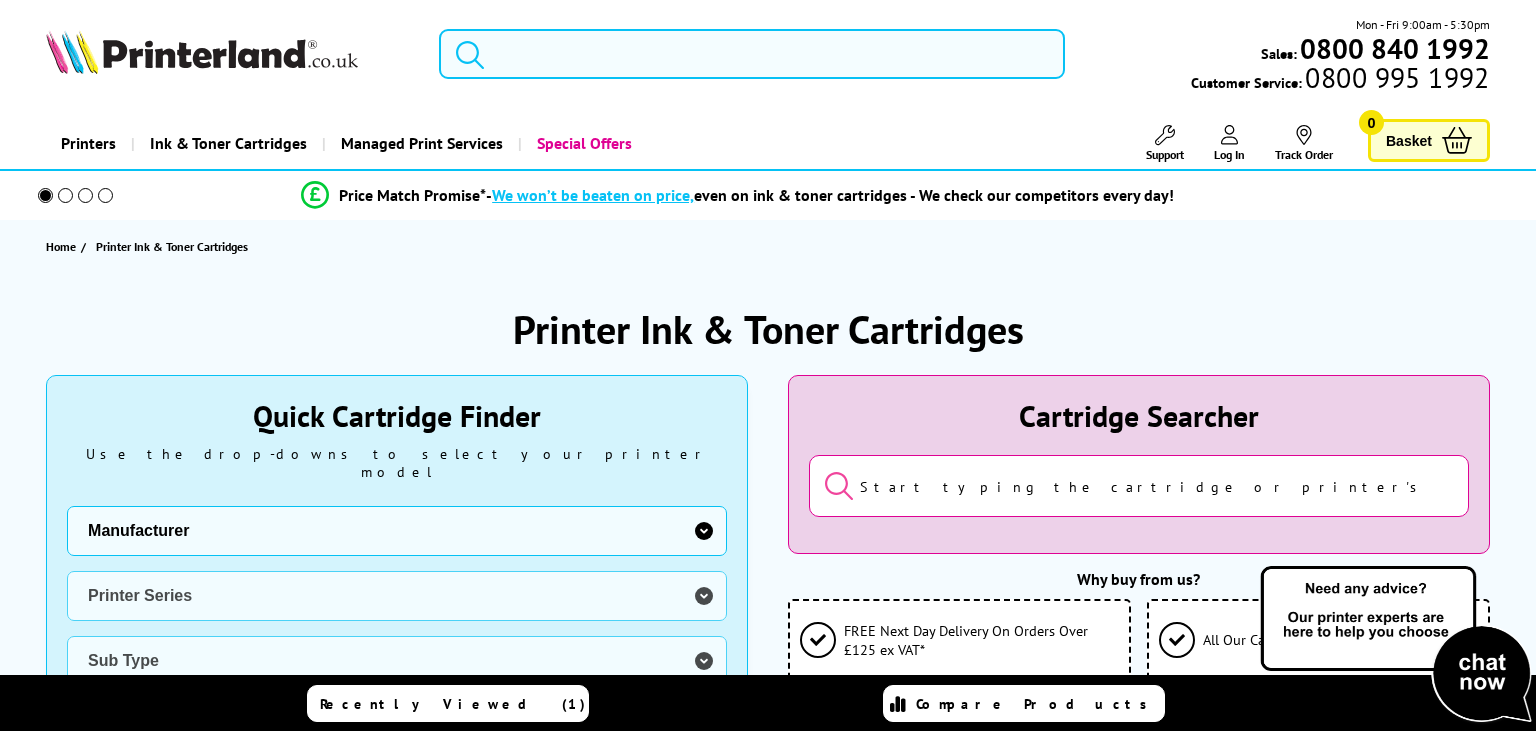 scroll, scrollTop: 0, scrollLeft: 0, axis: both 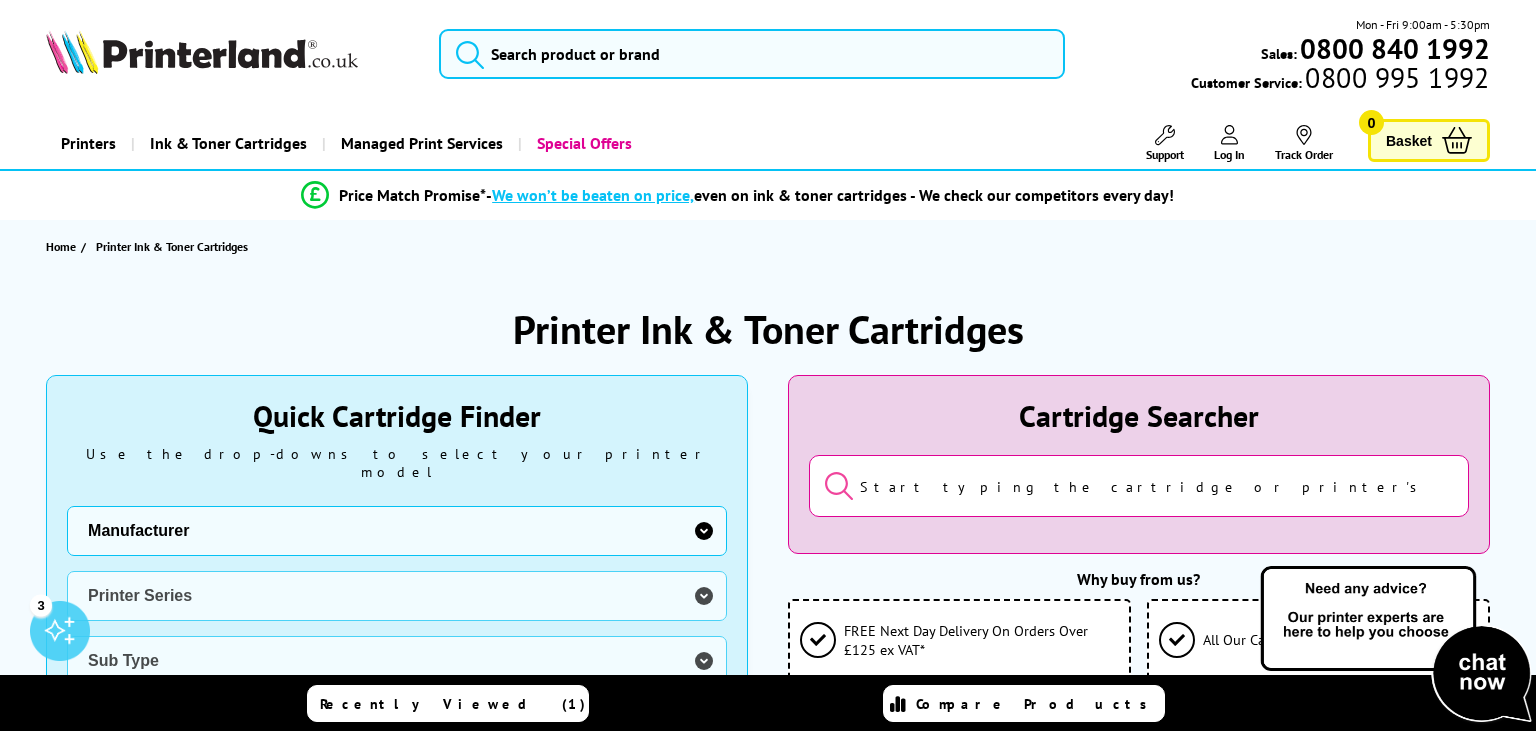 click on "Manufacturer
Brother
Canon
Cubify
Dell
Dymo
Epson
HP
Kodak
Konica Minolta
Kyocera
Lexmark
OKI
Panasonic
Pantum
Pitney [PERSON_NAME]
Ricoh
Sagem
Samsung
Sharp
Tally
Xerox
Zebra" at bounding box center (397, 531) 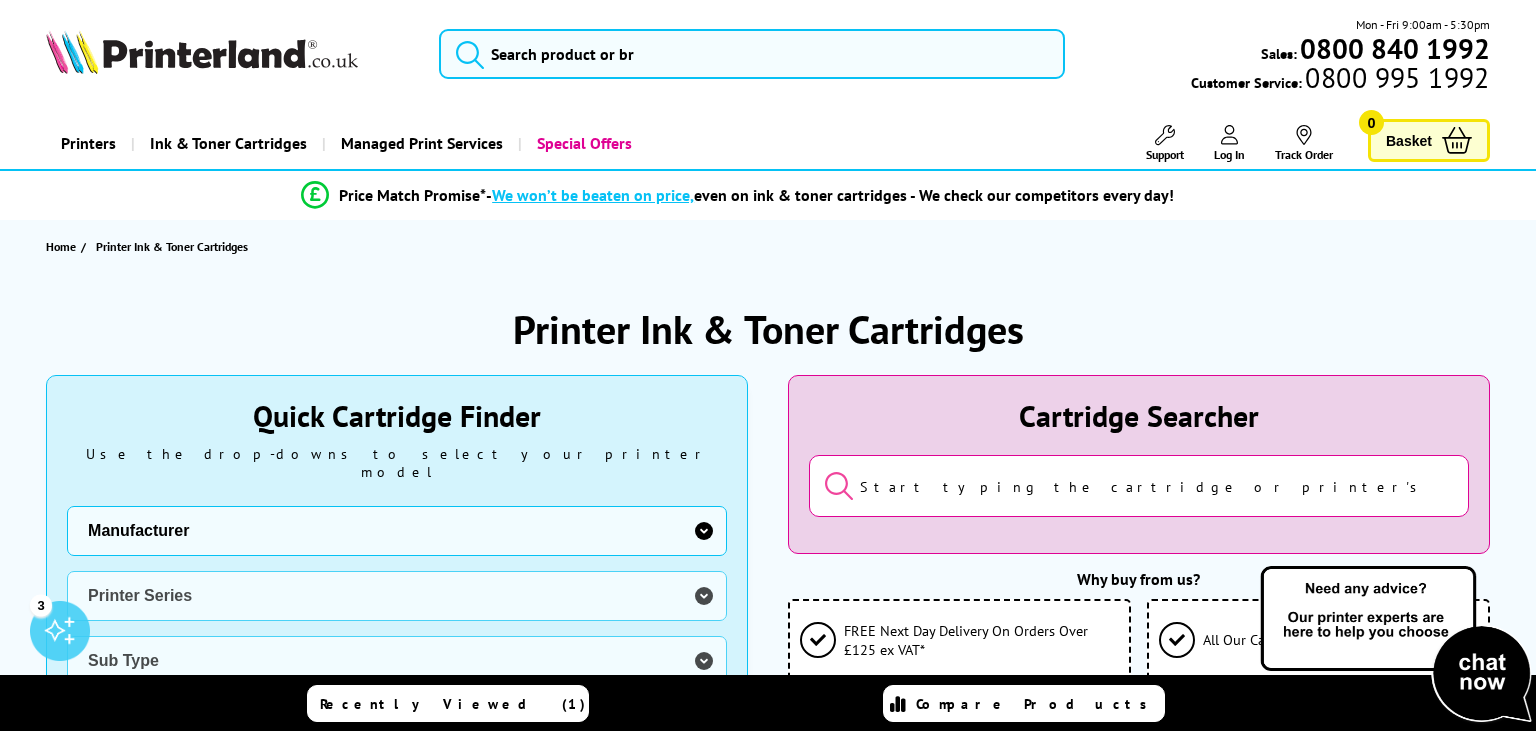 select on "13358" 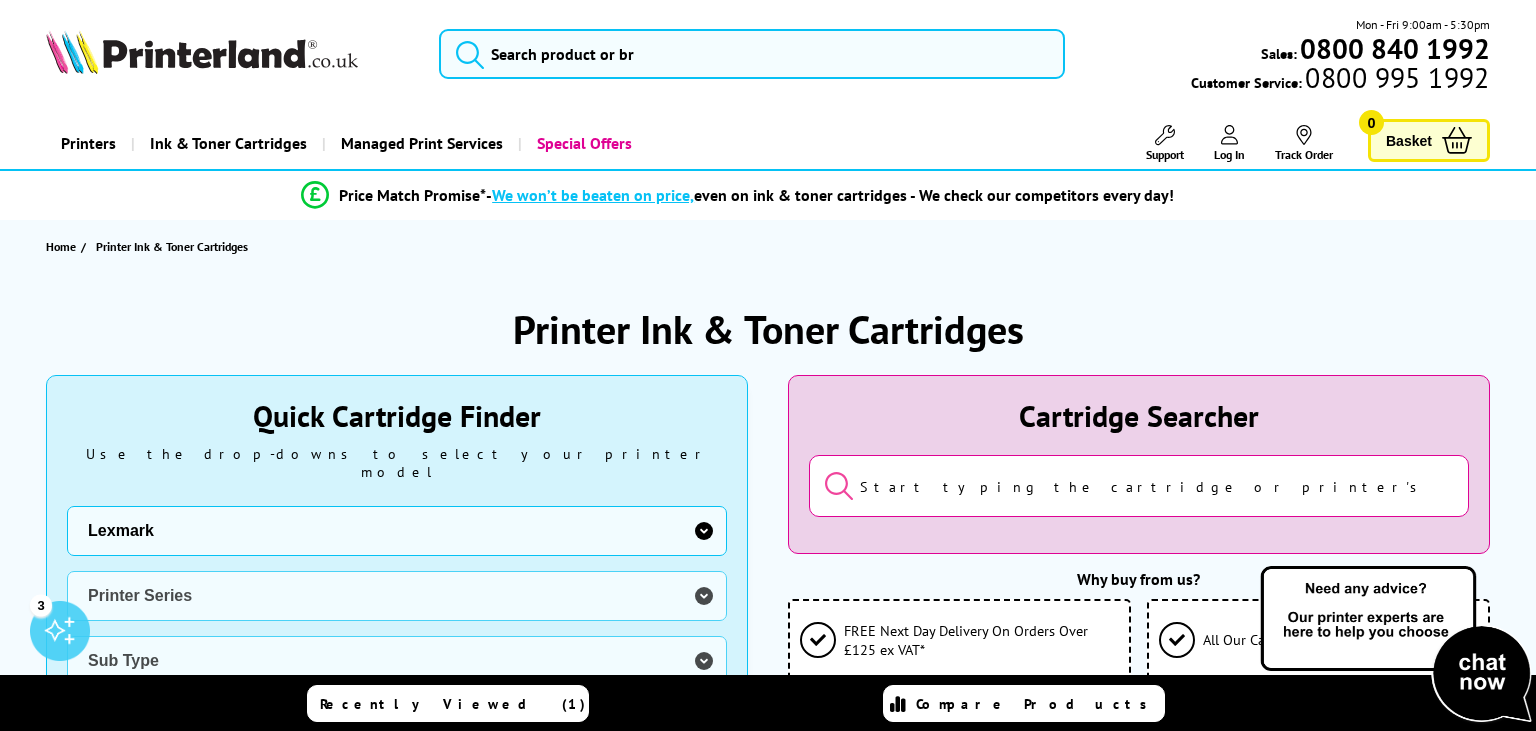 click on "Lexmark" at bounding box center [0, 0] 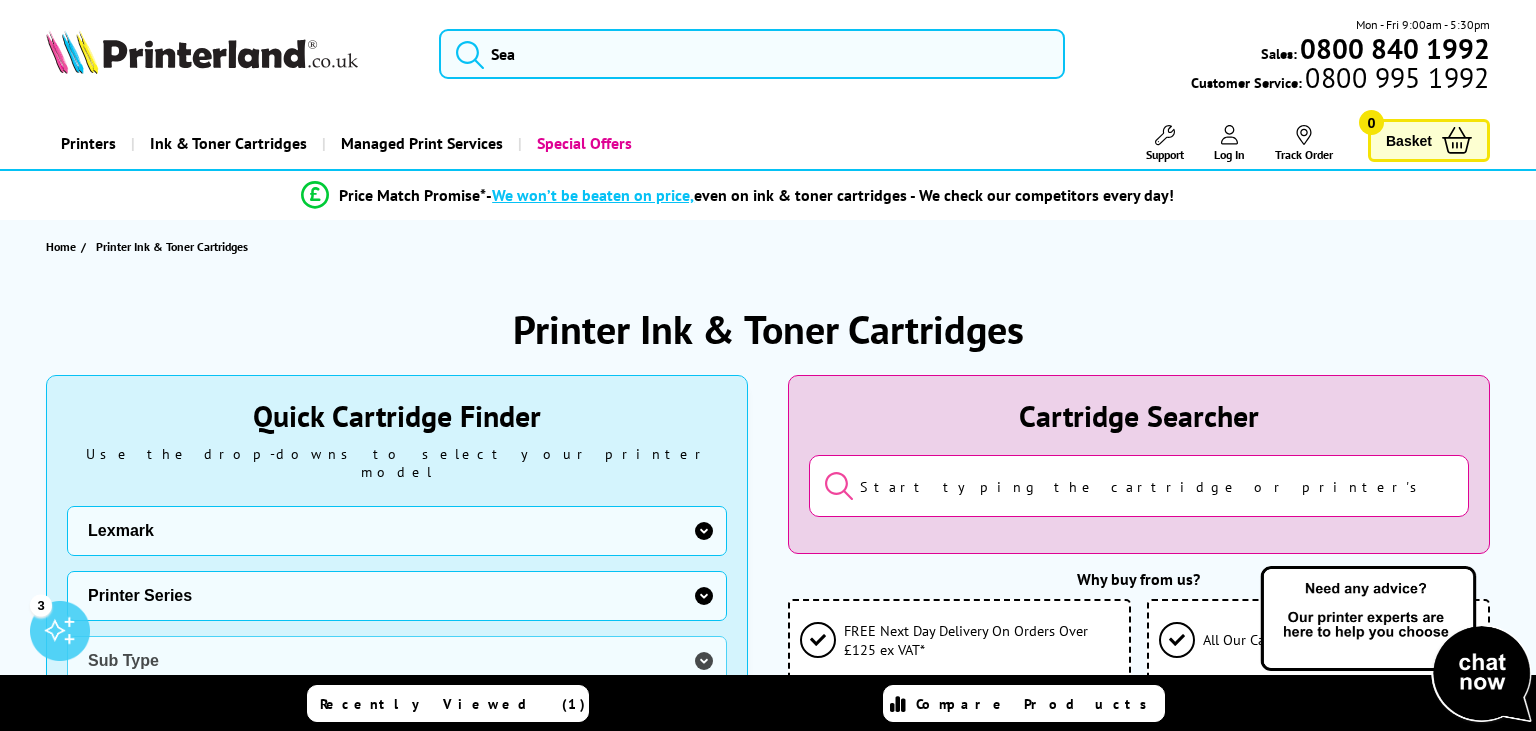 click on "Printer Series Dot Matrix Series F Series Home Copier P Photo Series P Series Pro Series S Series X Series Z Series B Series C Series CS Series CX Series E Series M Series MB Series MC Series MS Series MX Series Optra Series S Series T Series W Series X Series XC XM" at bounding box center [397, 596] 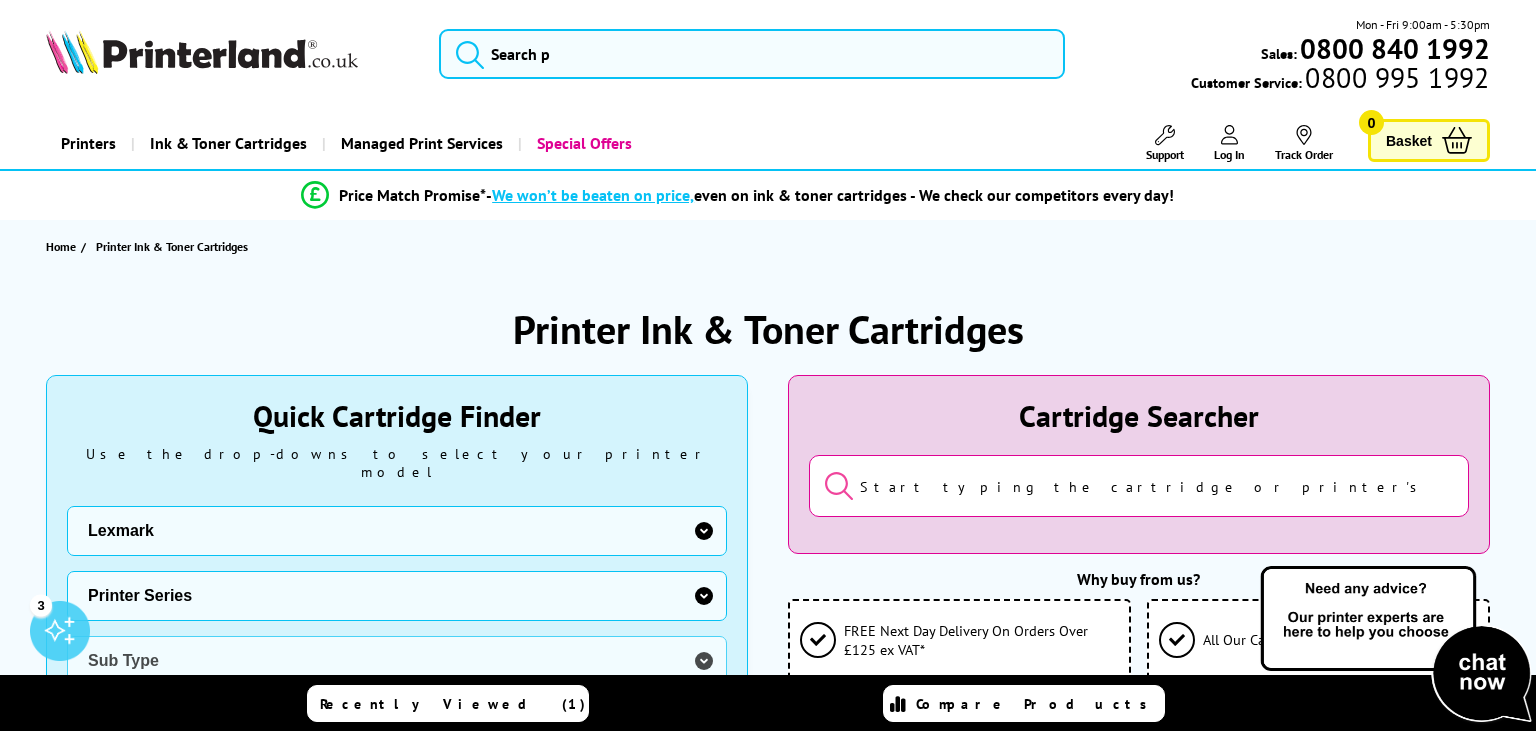 select on "30780" 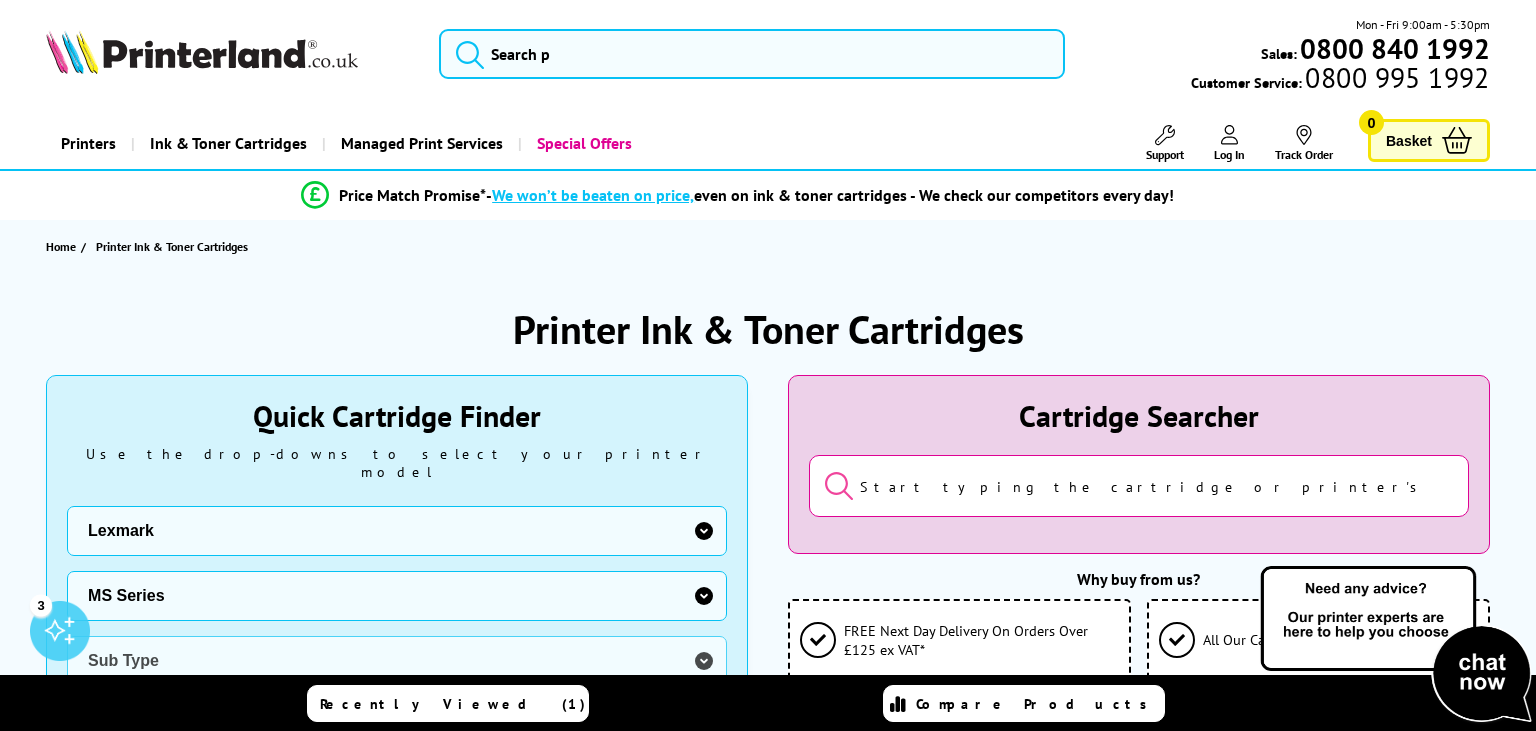 click on "MS Series" at bounding box center (0, 0) 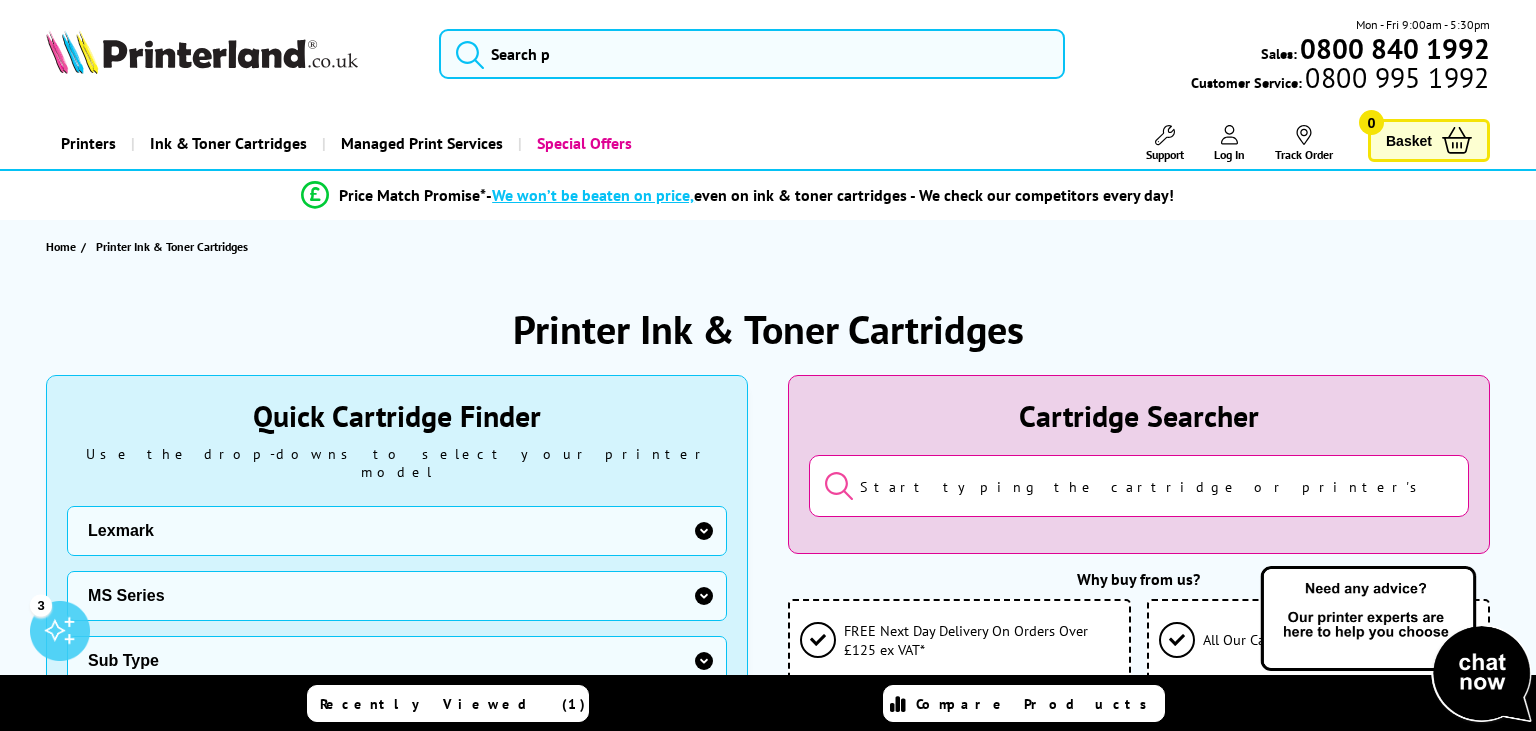 click on "Sub Type Lexmark MS310 Lexmark MS312 Lexmark MS317 Lexmark MS321 Lexmark MS331 Lexmark MS410 Lexmark MS415 Lexmark MS417 Lexmark MS421 Lexmark MS431 Lexmark MS510 Lexmark MS517 Lexmark MS521 Lexmark MS531 Lexmark MS610 Lexmark MS617 Lexmark MS621 Lexmark MS622 Lexmark MS631 Lexmark MS632 Lexmark MS710 Lexmark MS711 Lexmark MS725 Lexmark MS810 Lexmark MS811 Lexmark MS812 Lexmark MS817 Lexmark MS818 Lexmark MS821 Lexmark MS822 Lexmark MS823 Lexmark MS825 Lexmark MS826 Lexmark MS911 Lexmark MX632" at bounding box center (397, 661) 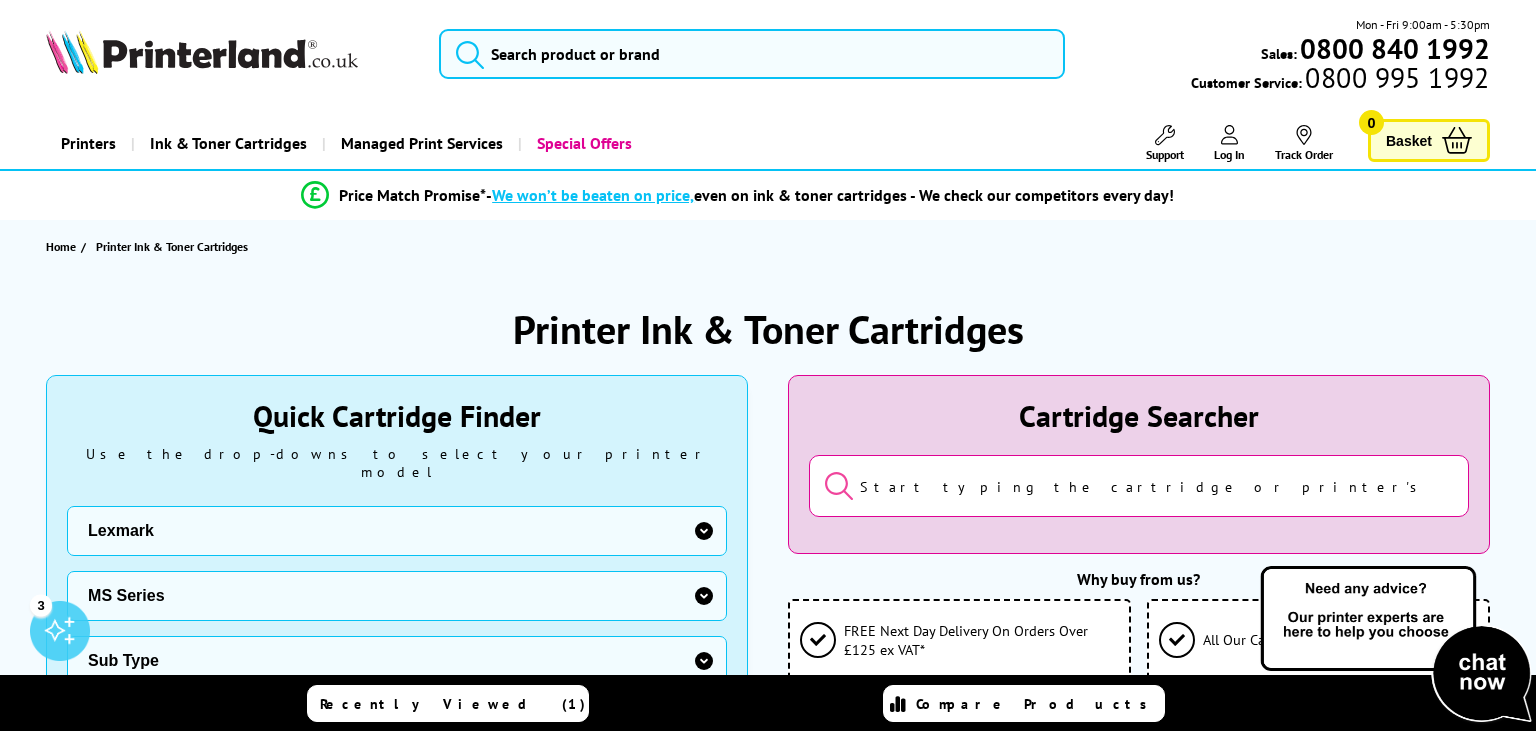 select on "34579" 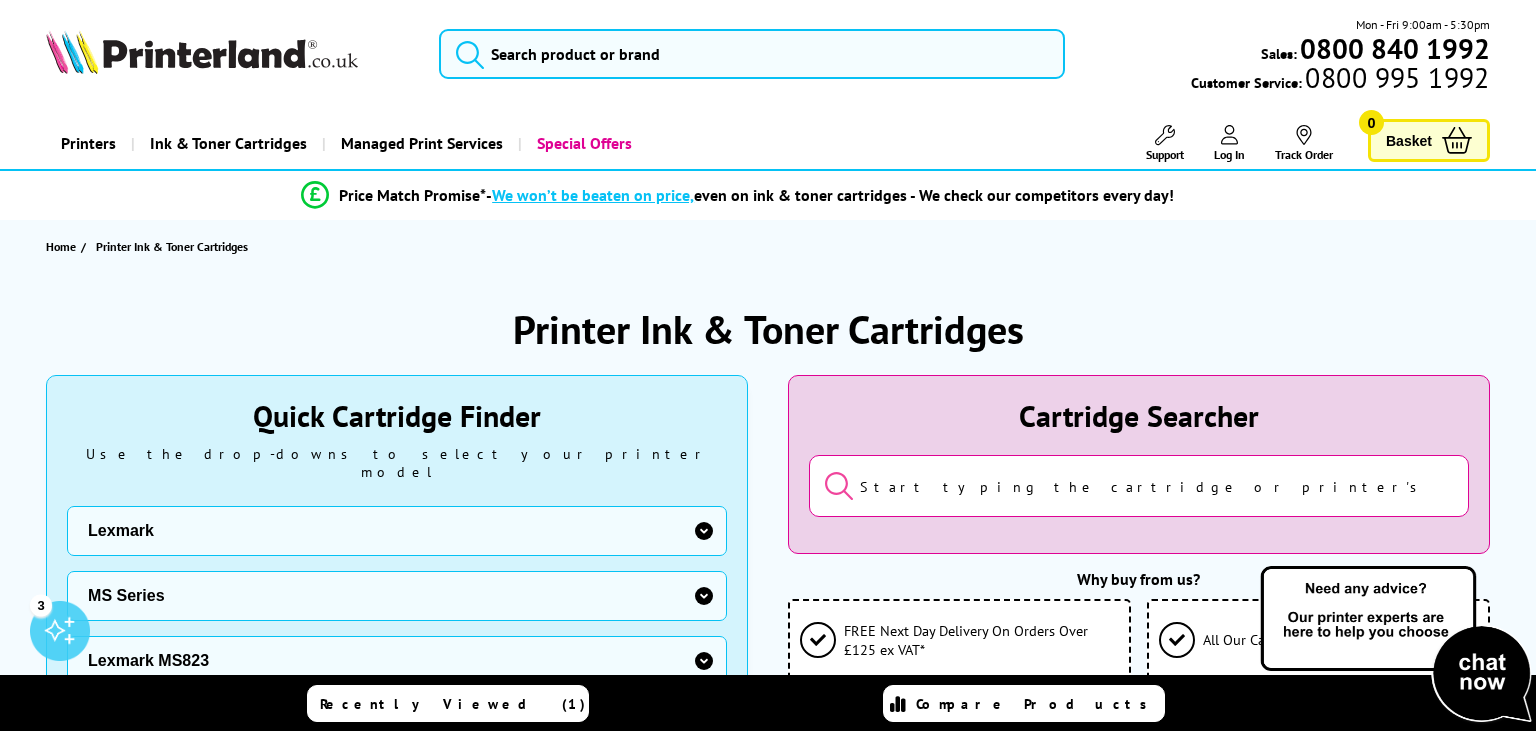 click on "Lexmark MS823" at bounding box center (0, 0) 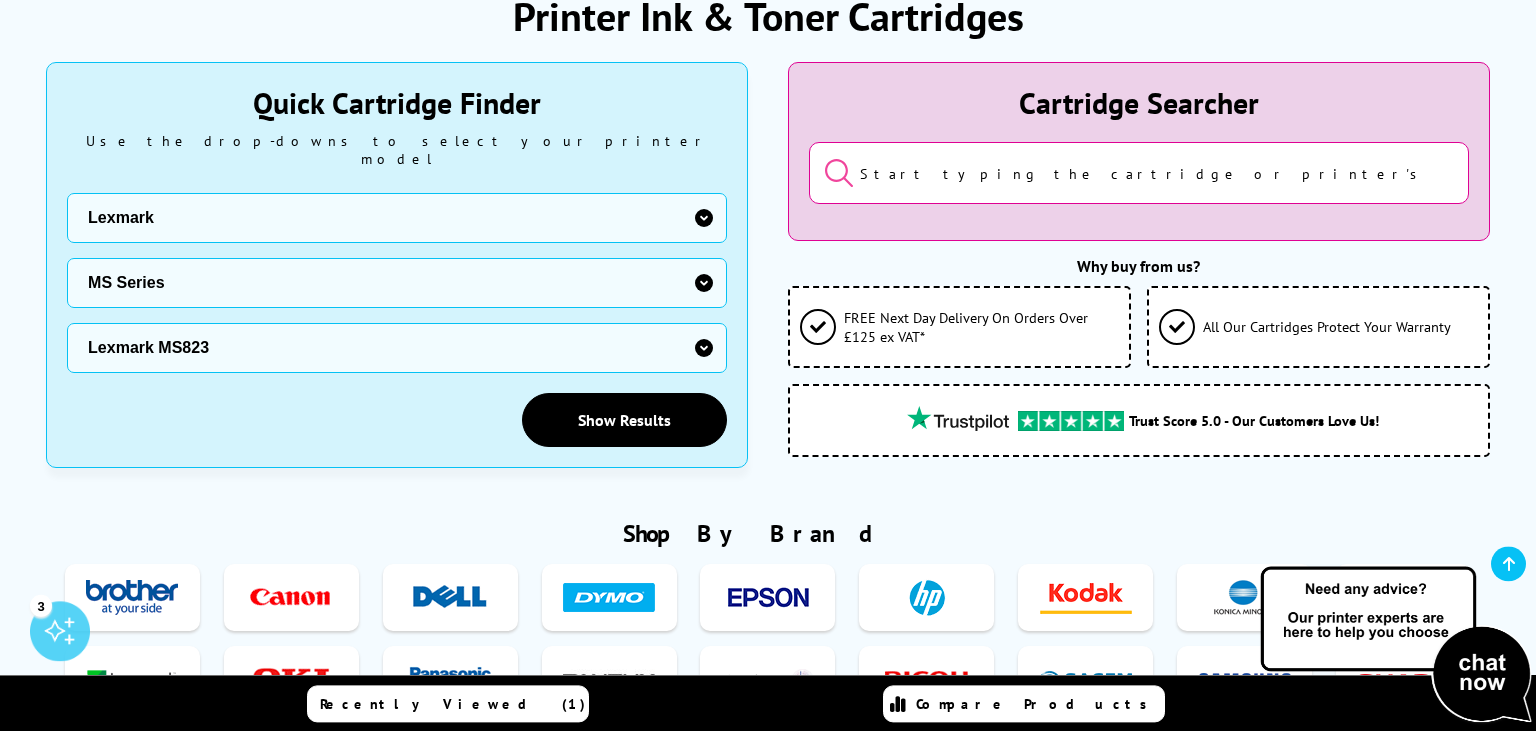 scroll, scrollTop: 320, scrollLeft: 0, axis: vertical 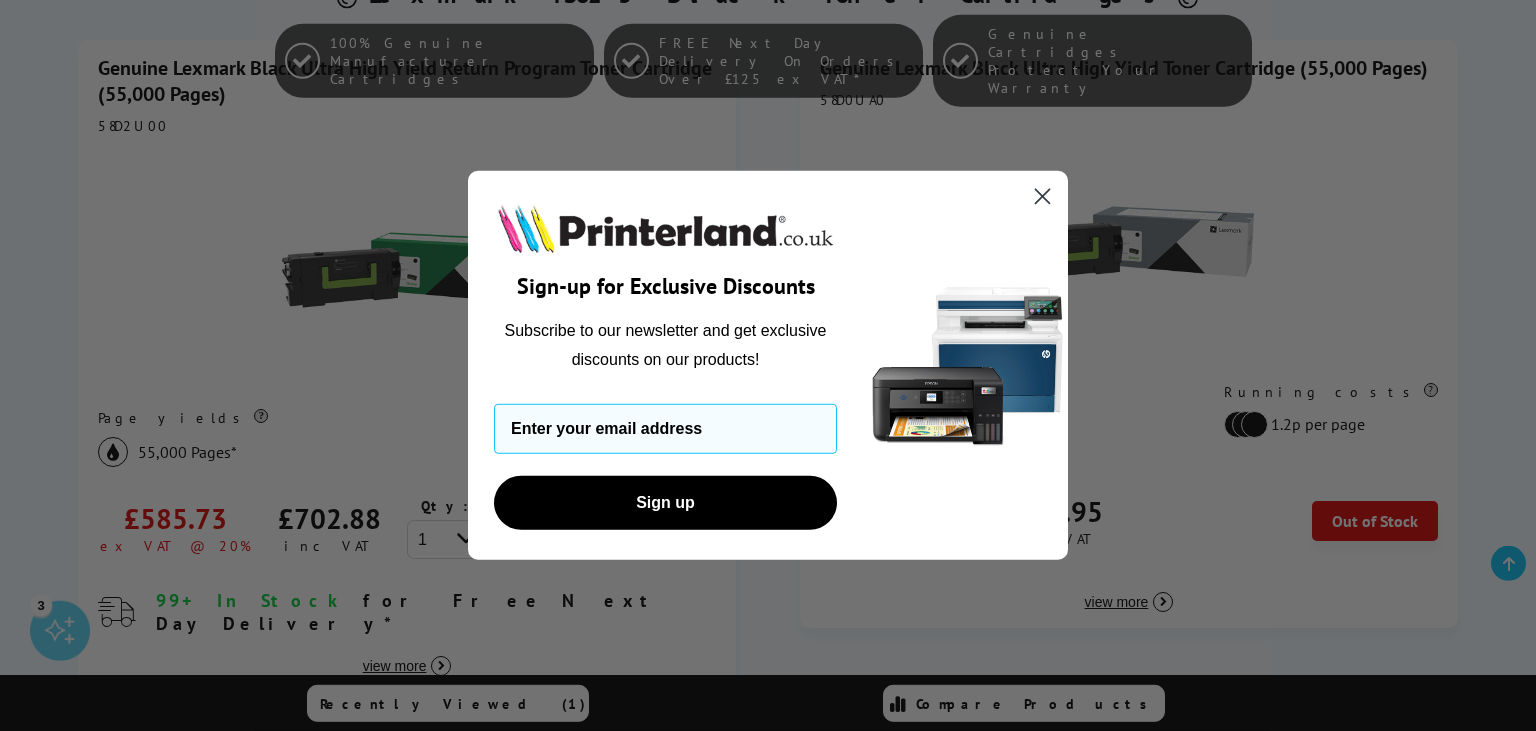 click 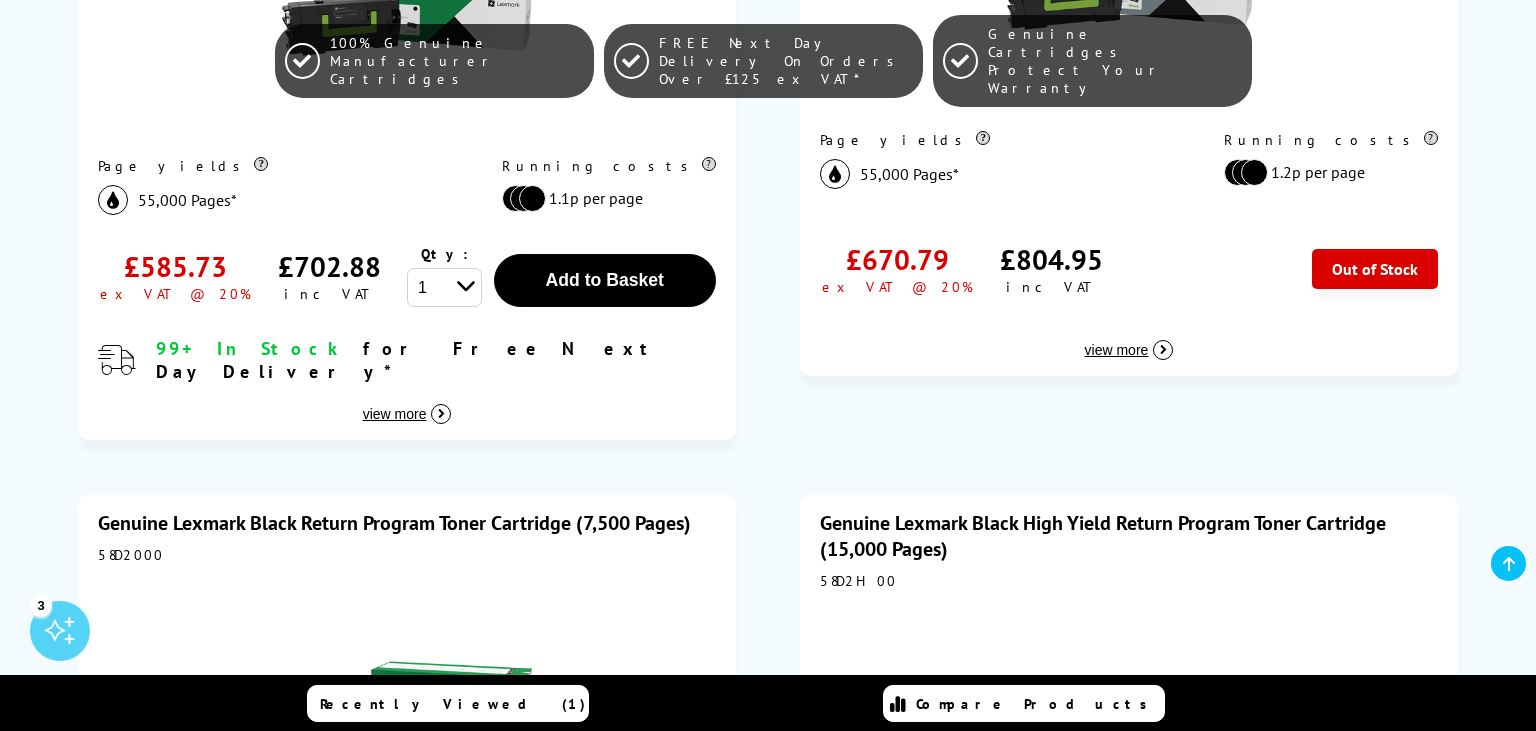 scroll, scrollTop: 763, scrollLeft: 0, axis: vertical 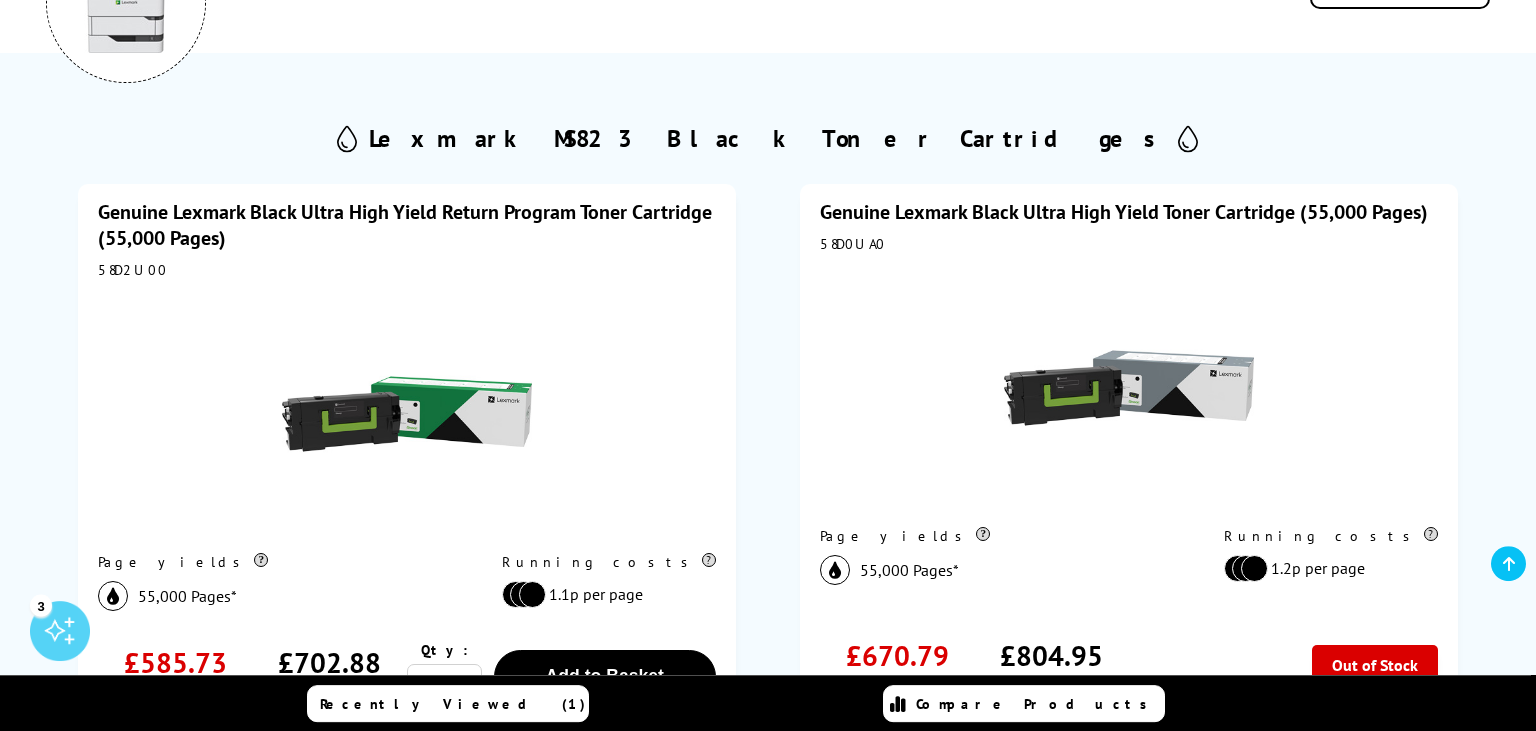 click on "Genuine Lexmark Black Ultra High Yield Return Program Toner Cartridge (55,000 Pages)" at bounding box center [405, 225] 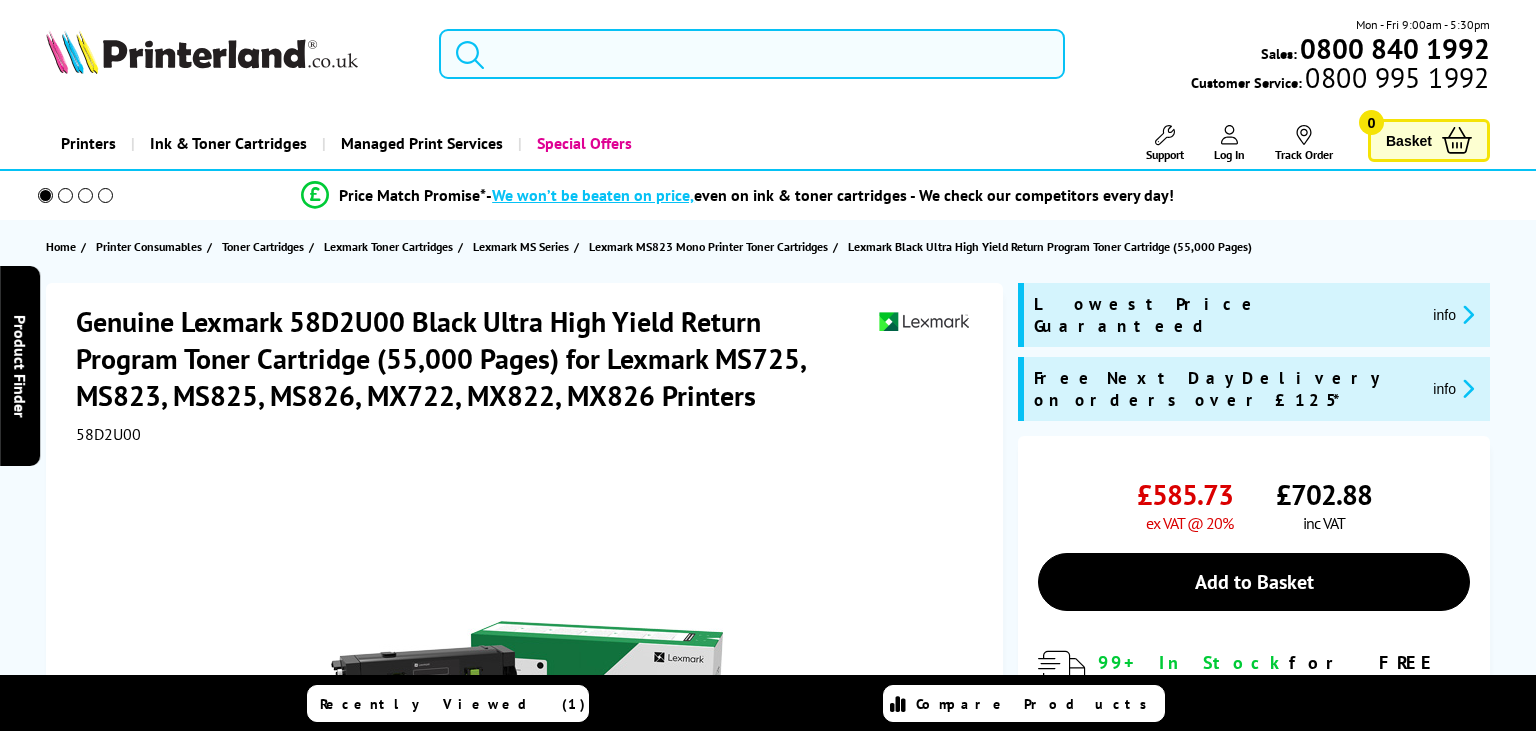 scroll, scrollTop: 0, scrollLeft: 0, axis: both 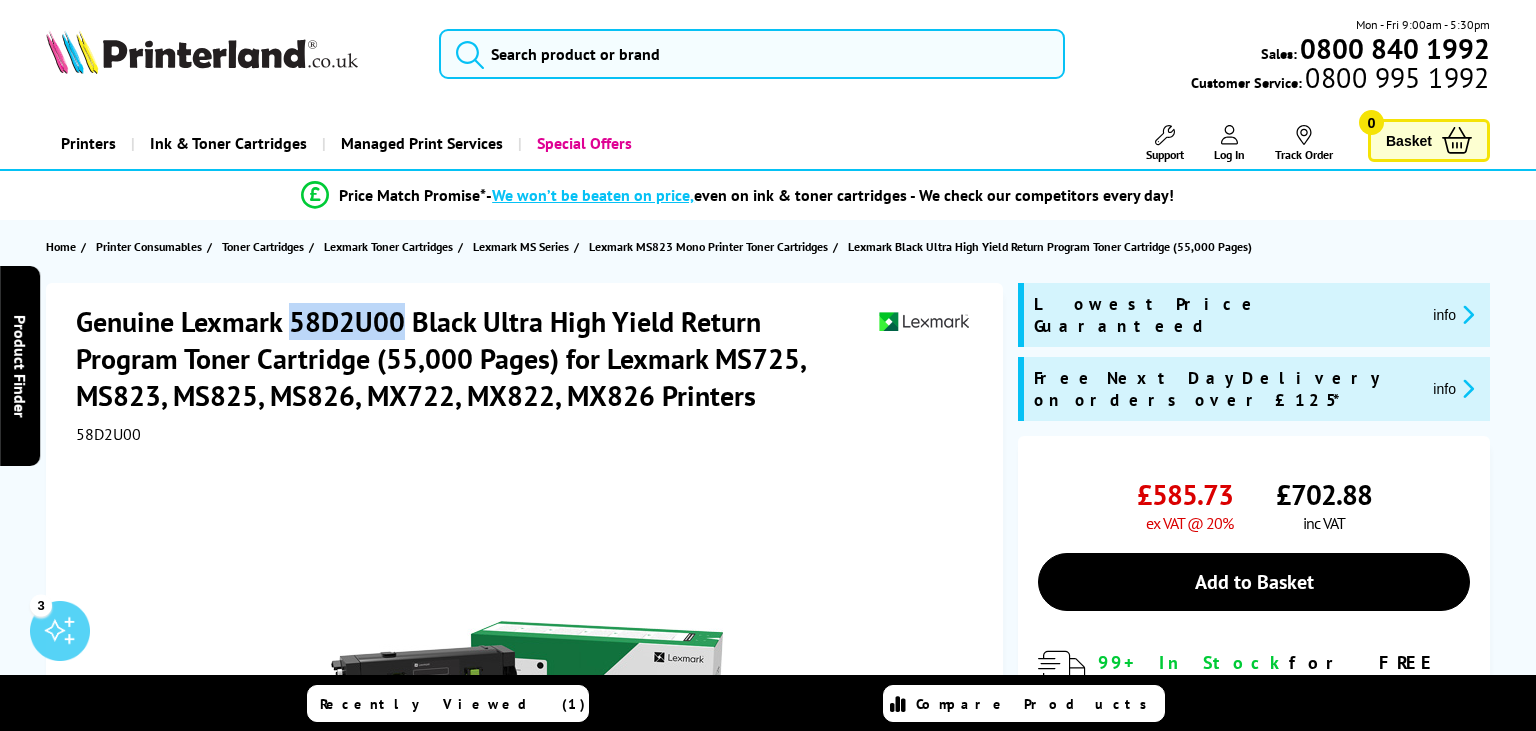 drag, startPoint x: 294, startPoint y: 320, endPoint x: 400, endPoint y: 328, distance: 106.30146 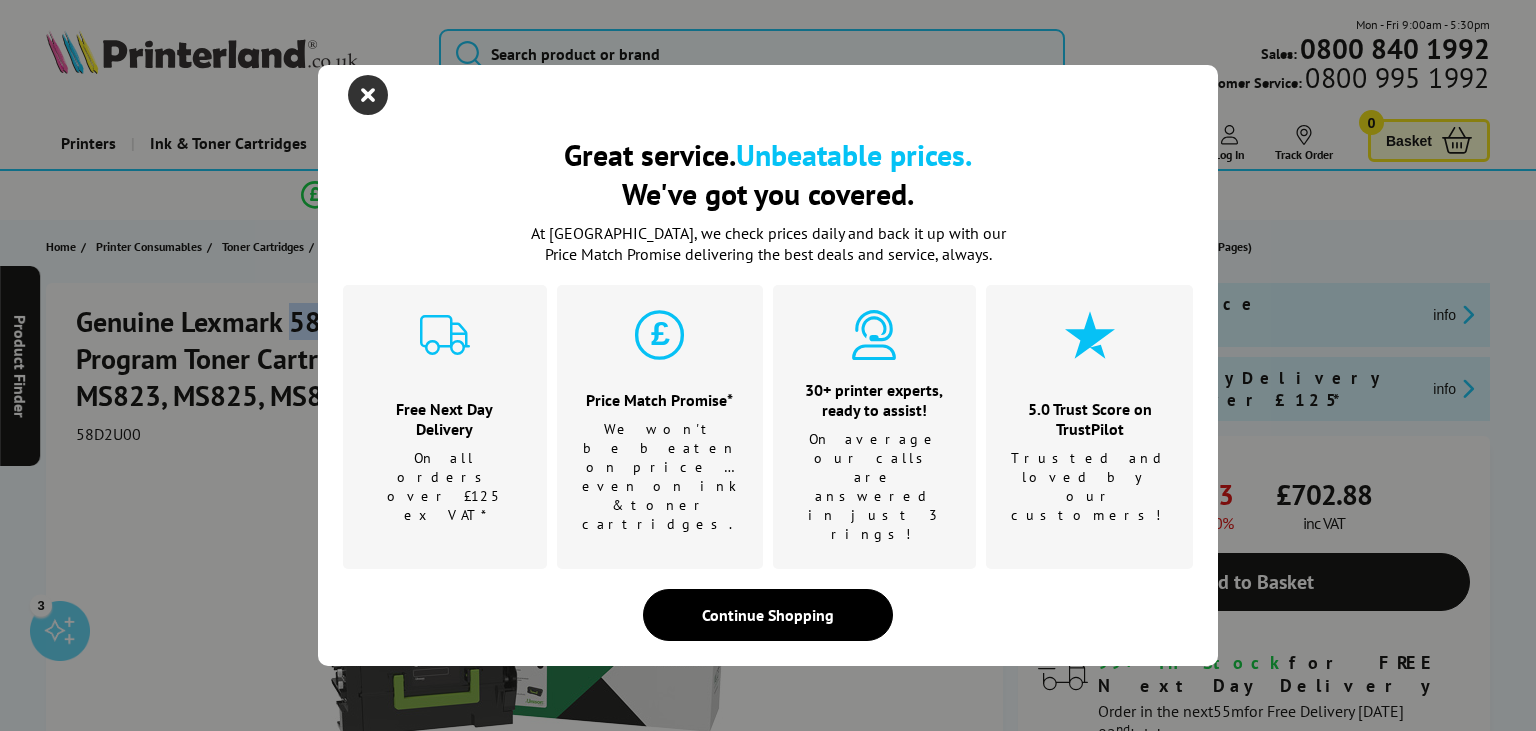 click at bounding box center (368, 95) 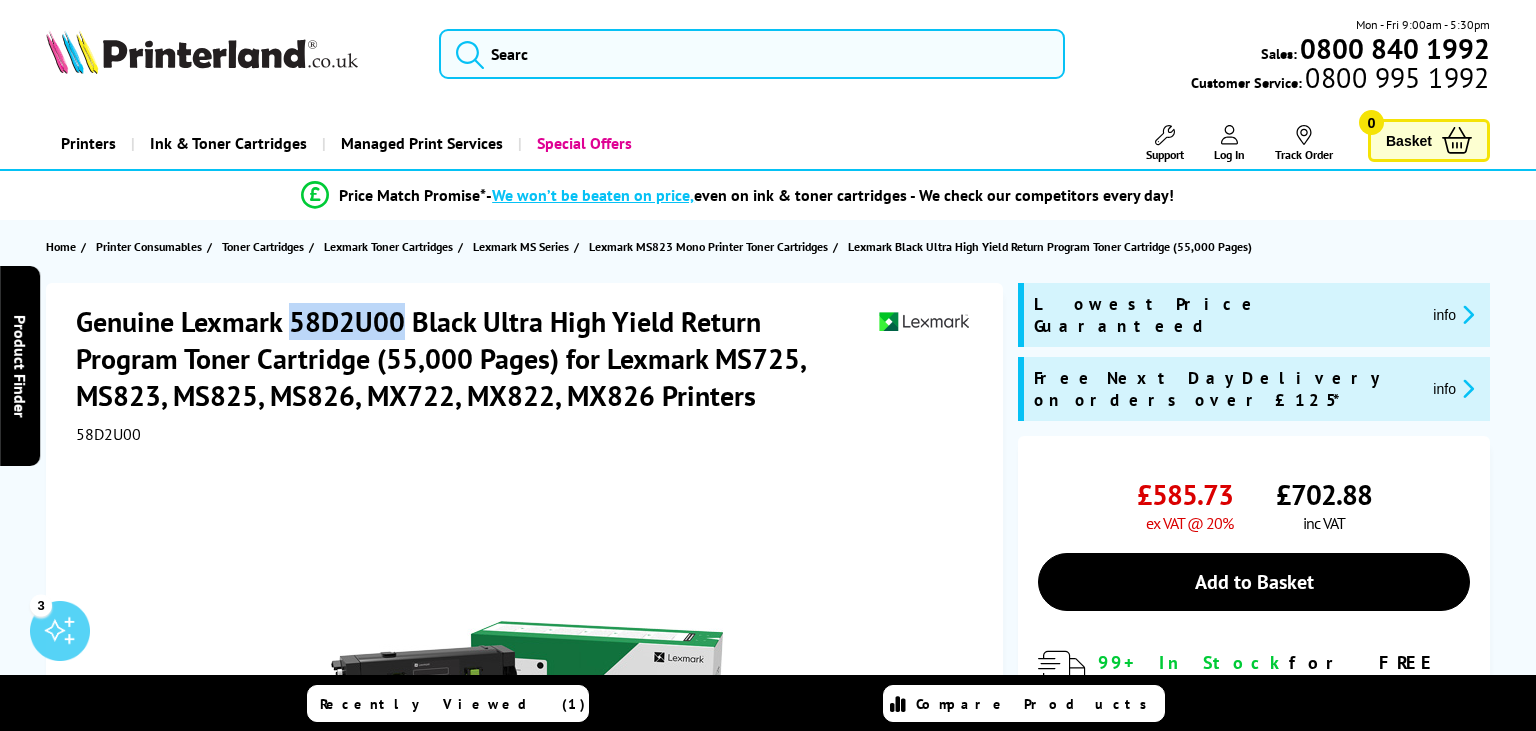 copy on "58D2U00" 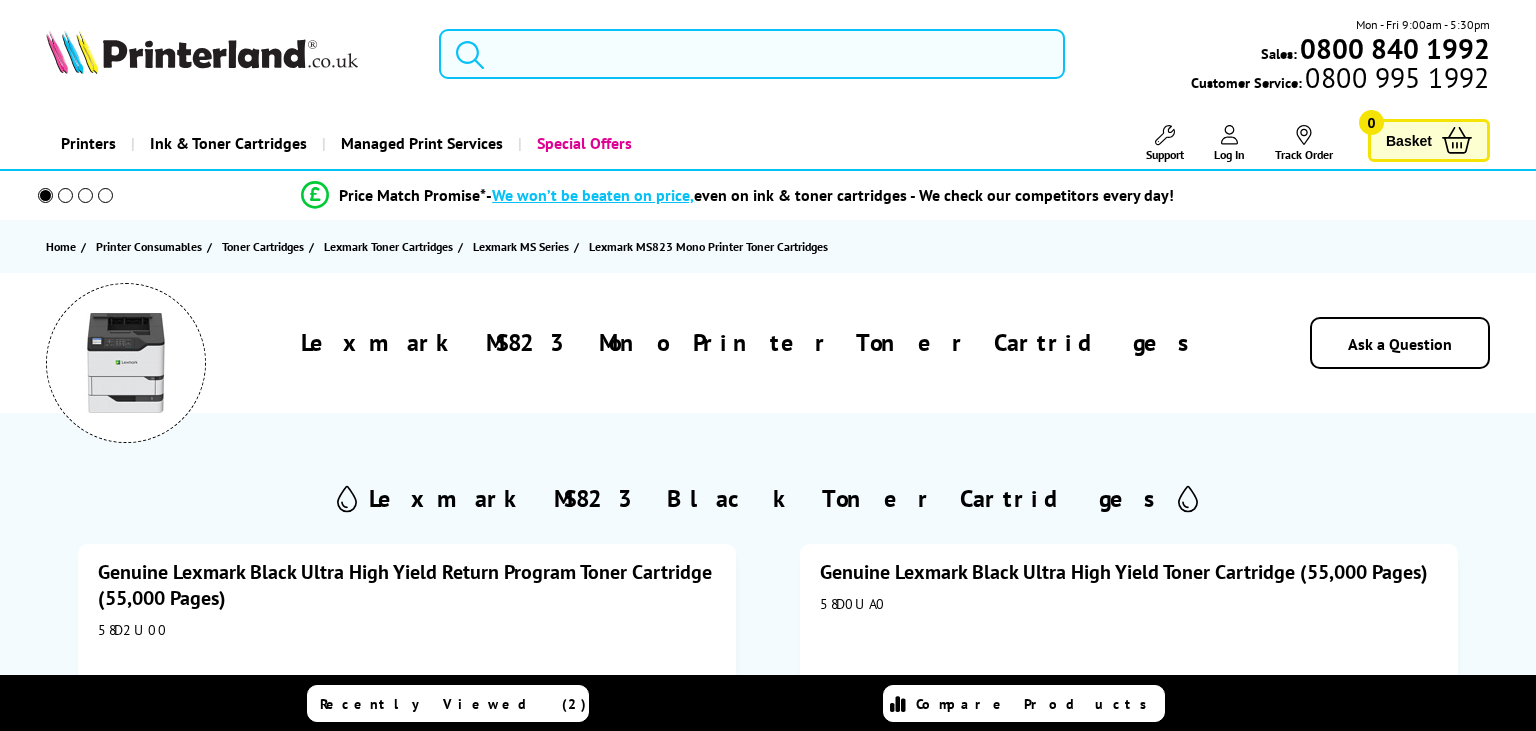 scroll, scrollTop: 360, scrollLeft: 0, axis: vertical 